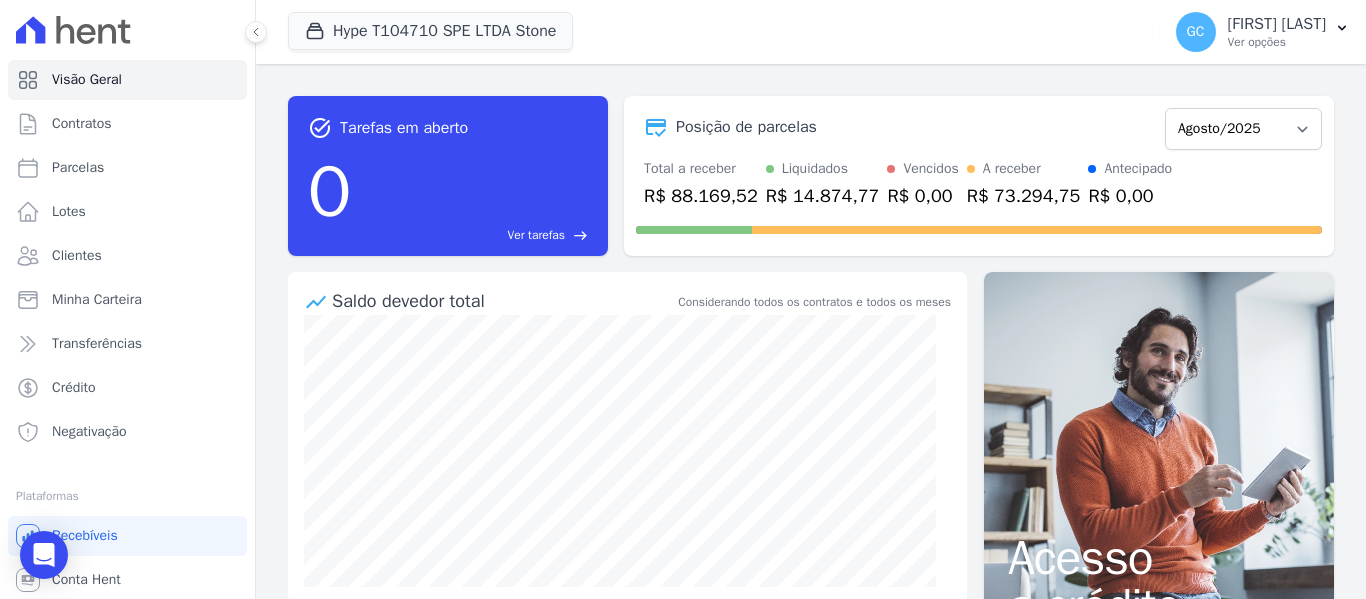 scroll, scrollTop: 0, scrollLeft: 0, axis: both 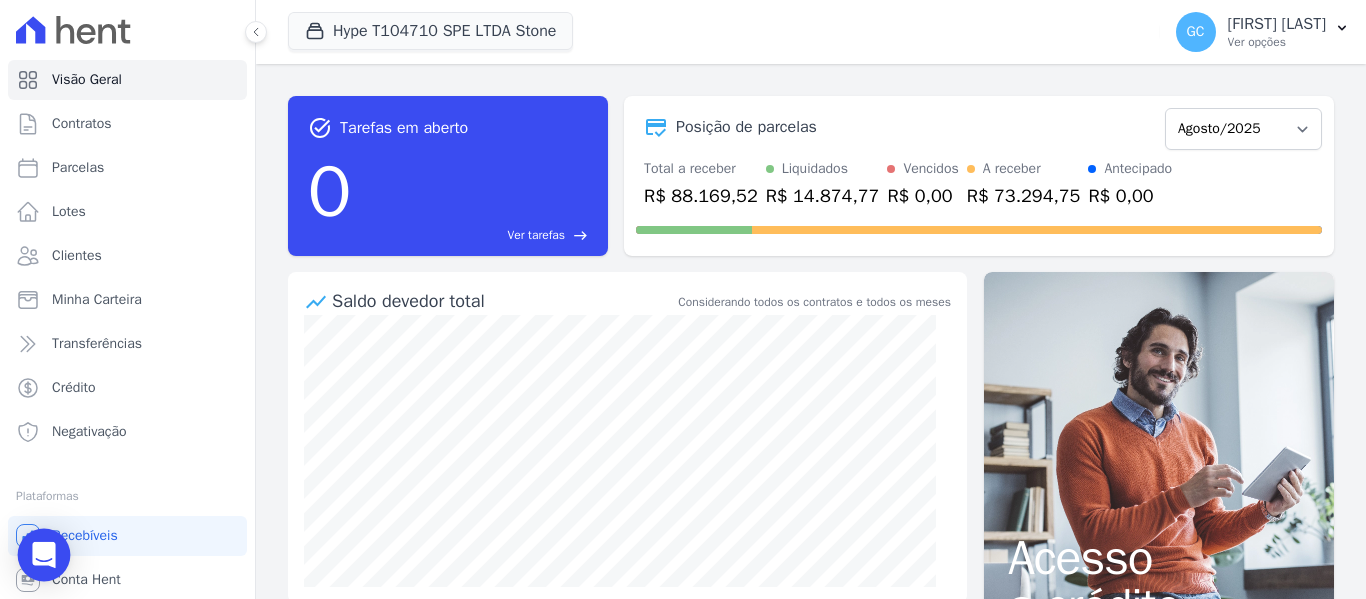 click 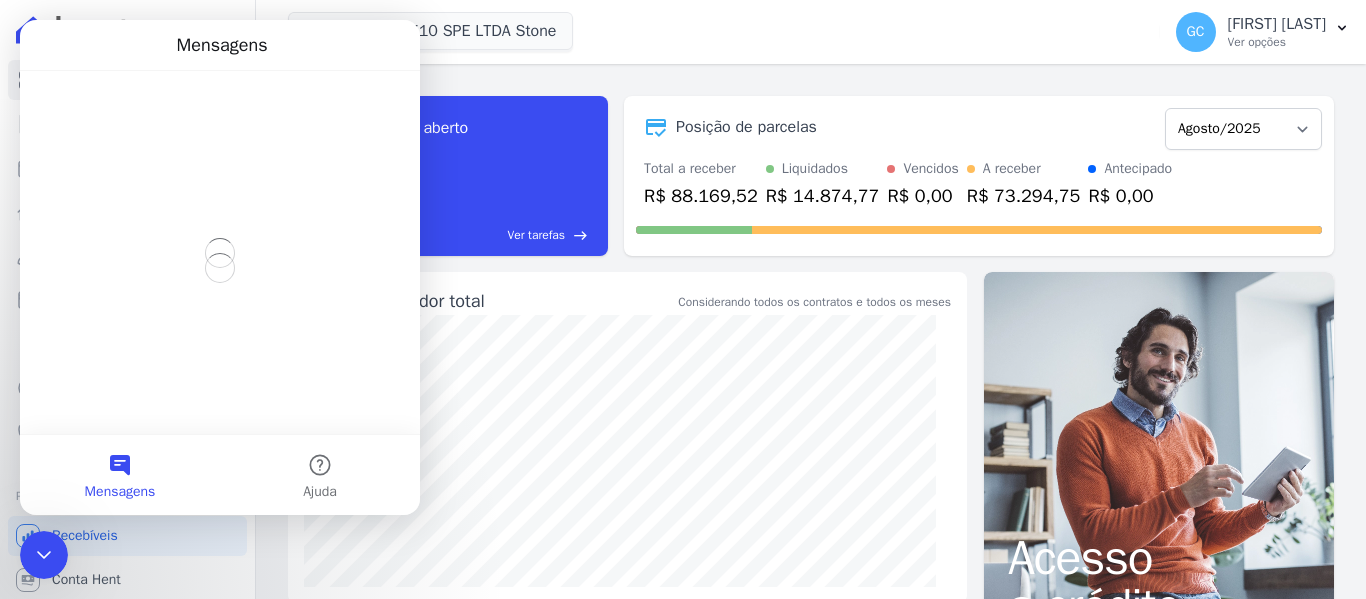 scroll, scrollTop: 0, scrollLeft: 0, axis: both 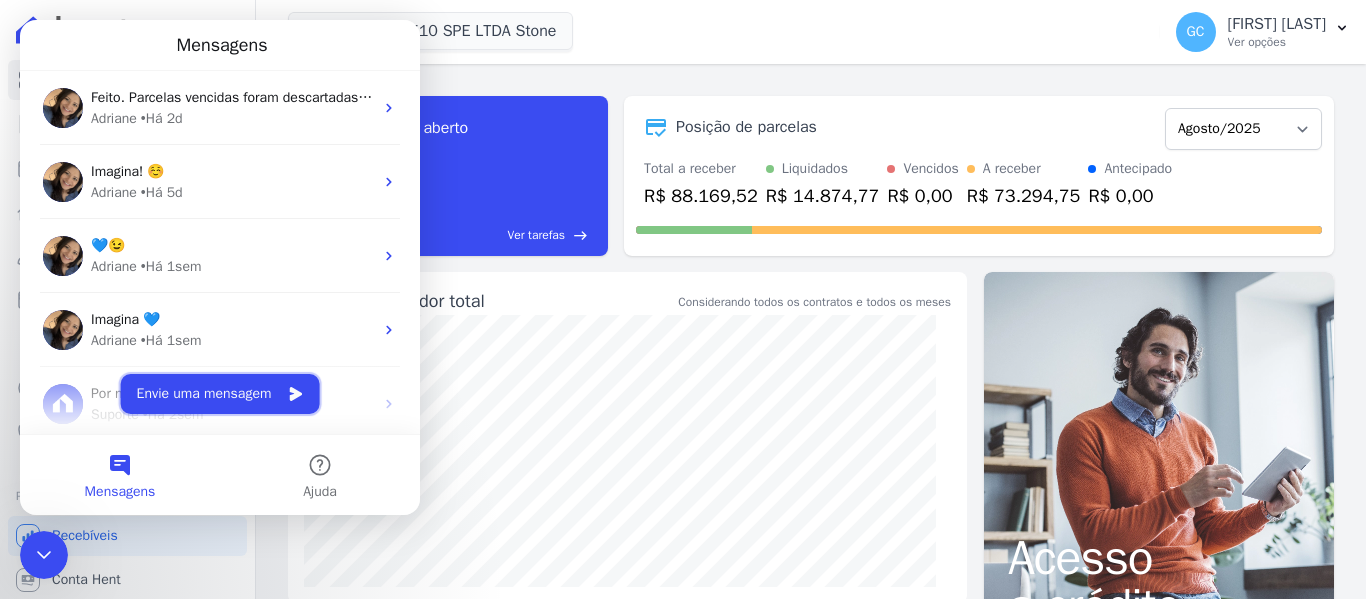 click on "Envie uma mensagem" at bounding box center [220, 394] 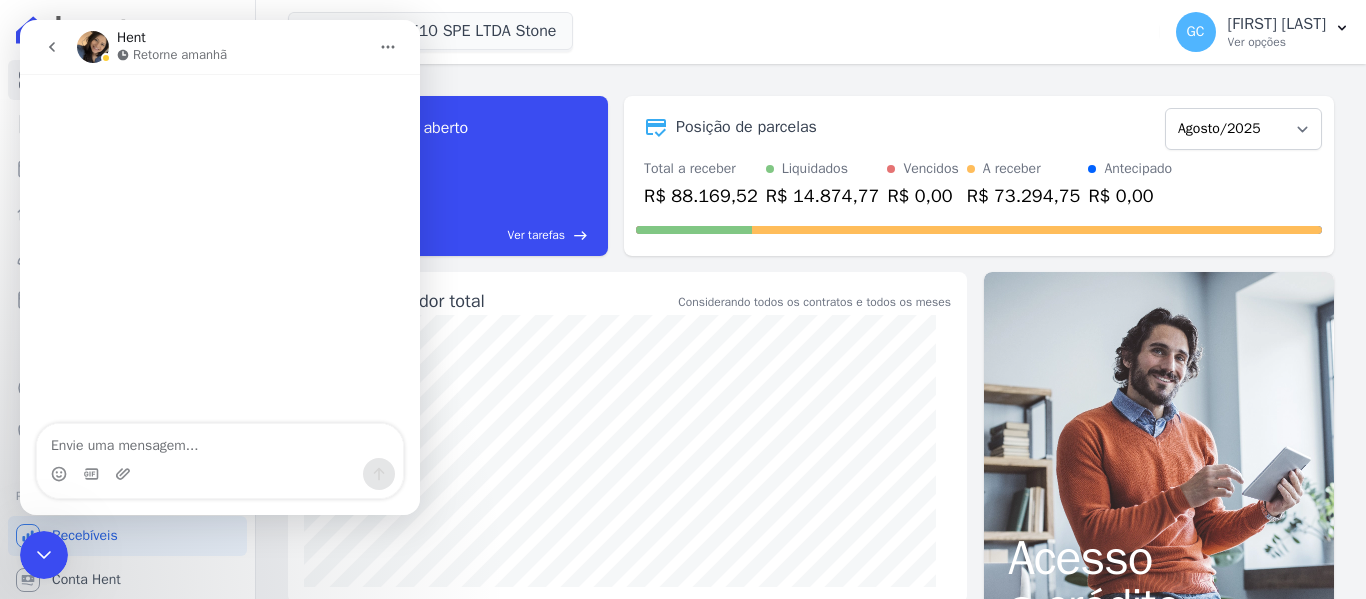 click at bounding box center [220, 441] 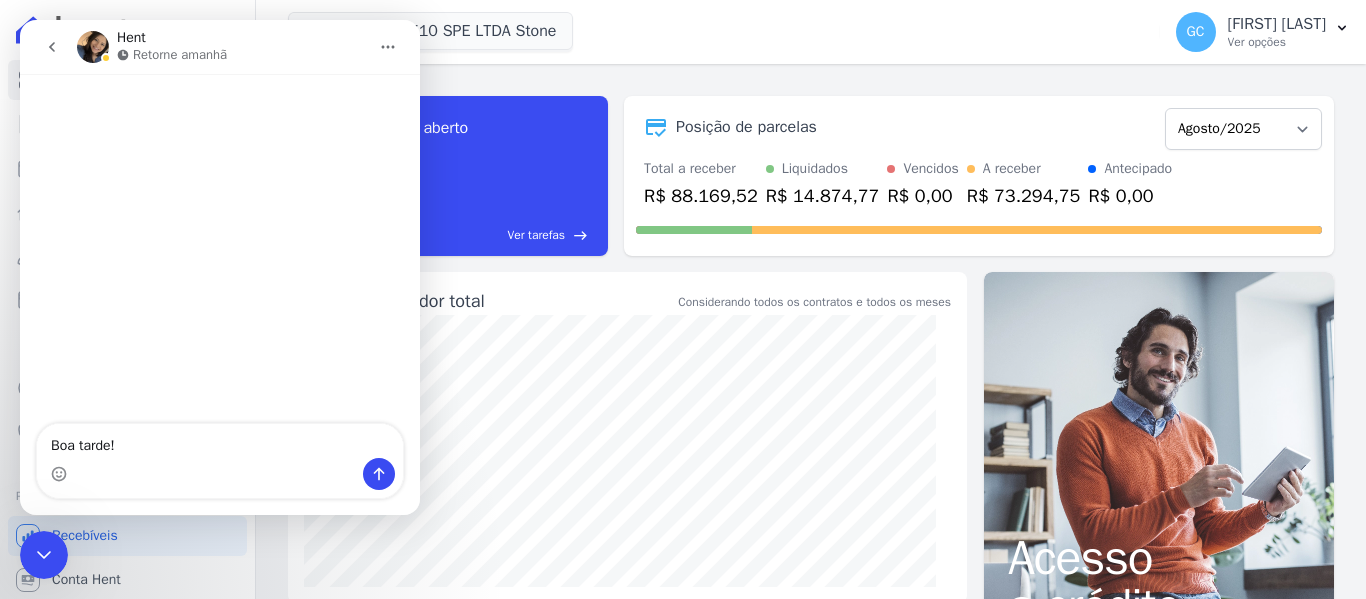 type on "Boa tarde!" 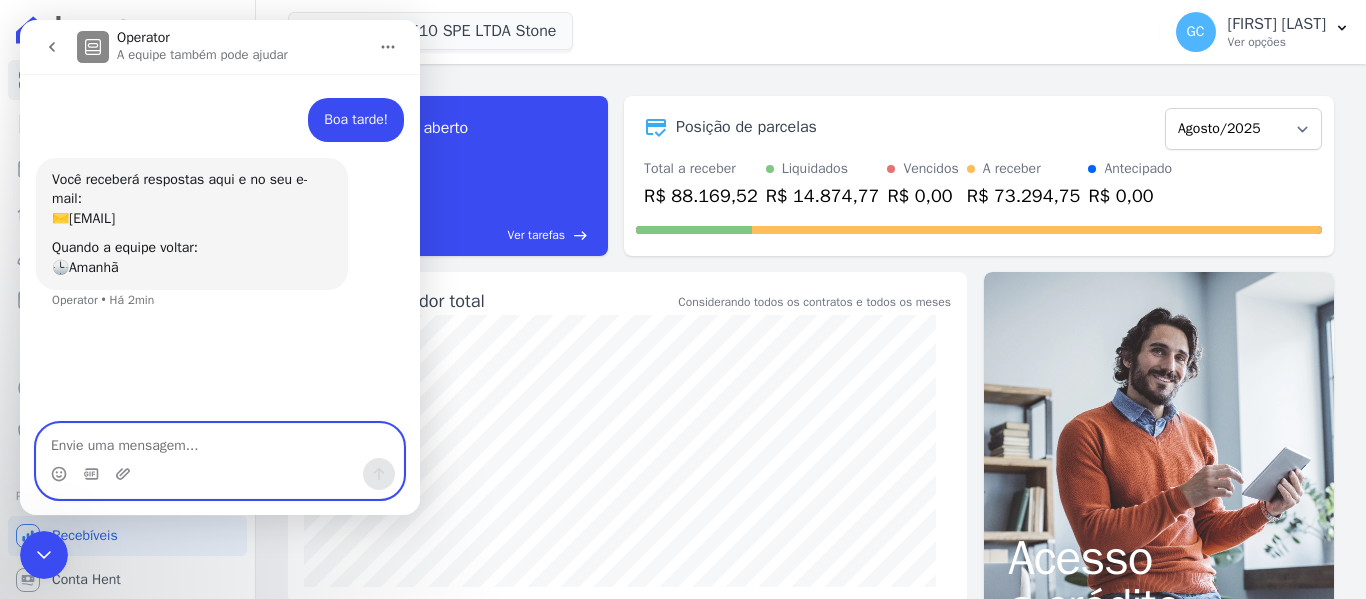 click at bounding box center [220, 441] 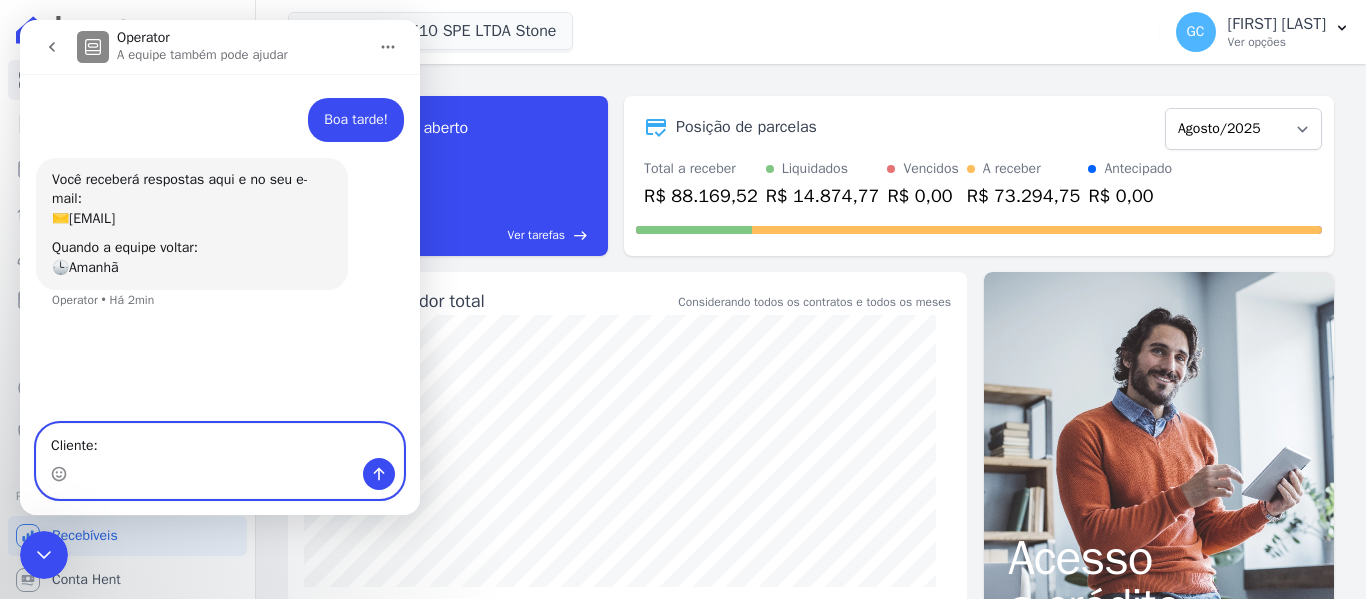 paste on "[FIRST] [LAST]" 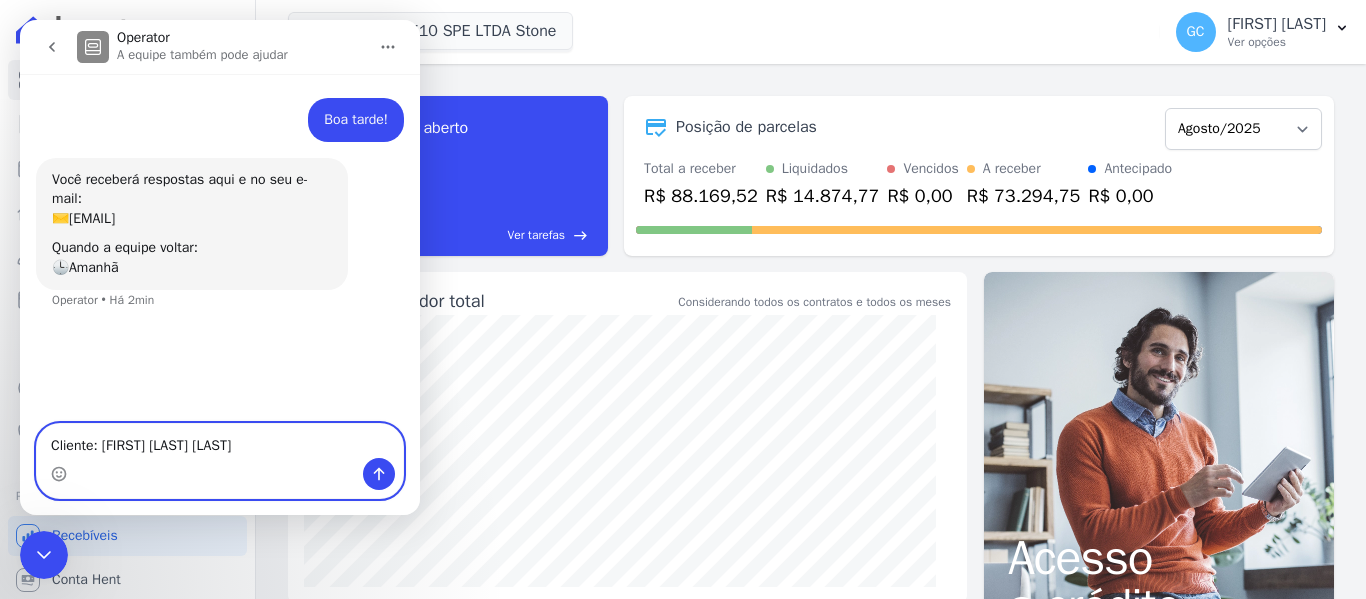 click on "Cliente: [FIRST] [LAST] [LAST]" at bounding box center [220, 441] 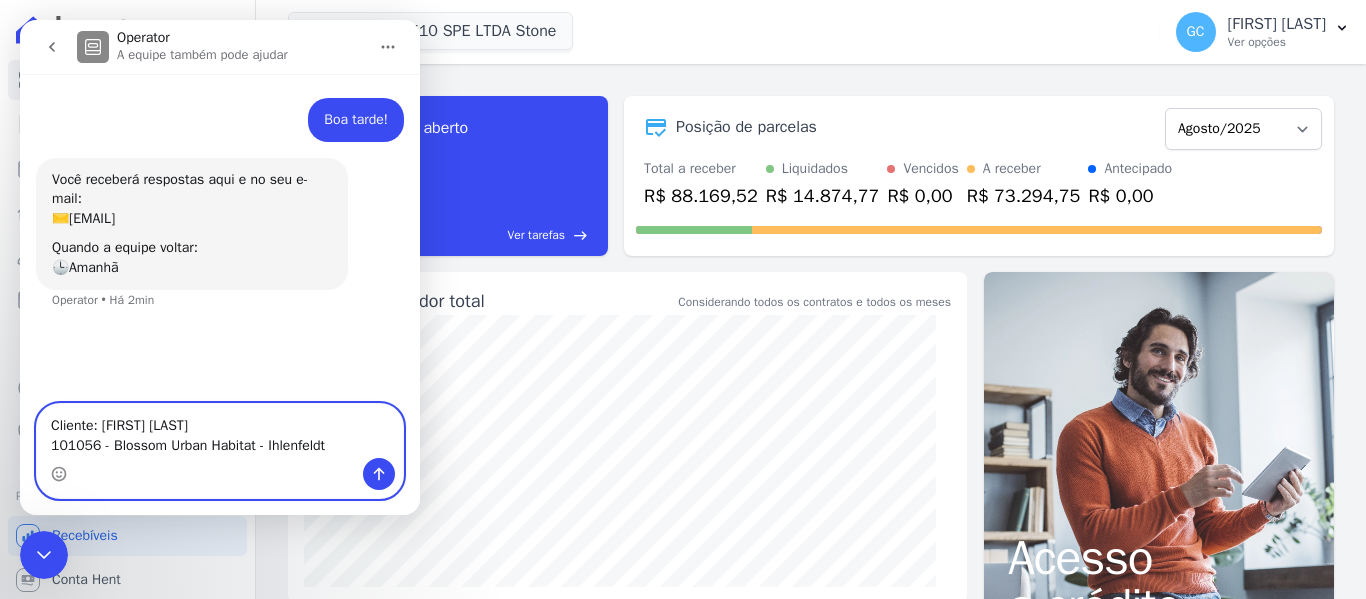 drag, startPoint x: 348, startPoint y: 446, endPoint x: 256, endPoint y: 438, distance: 92.34717 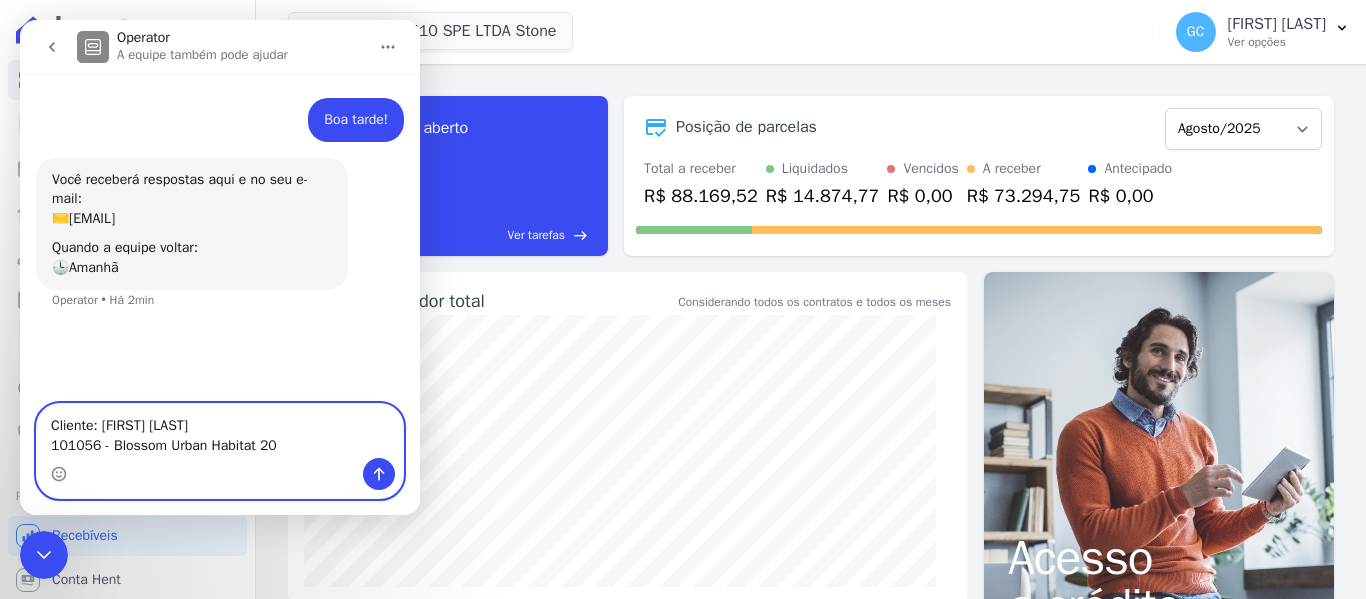 type on "Cliente: [FIRST] [LAST]
101056 - Blossom Urban Habitat 202" 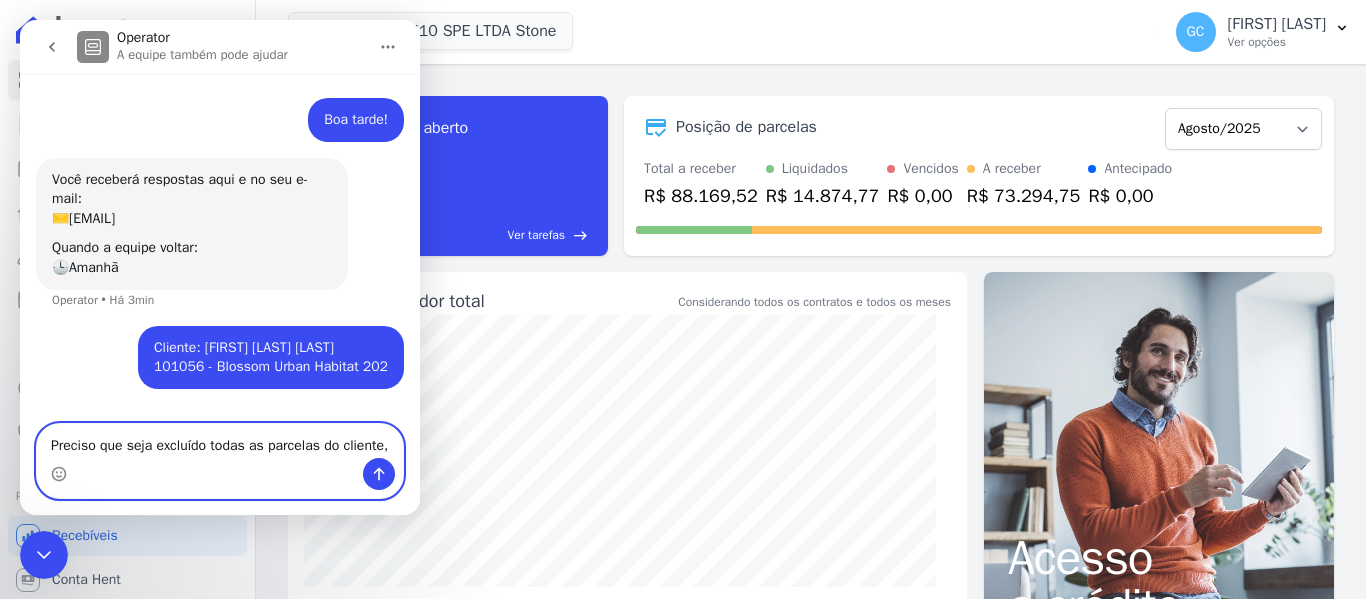 type on "Preciso que seja excluído todas as parcelas do cliente," 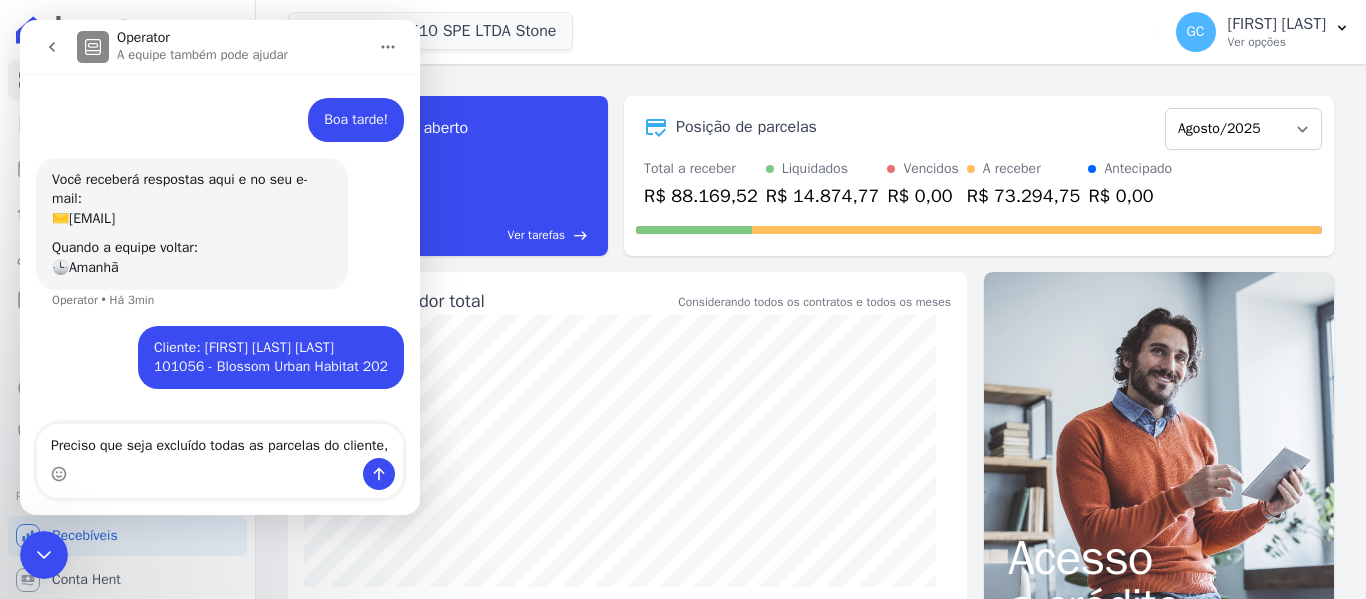 click 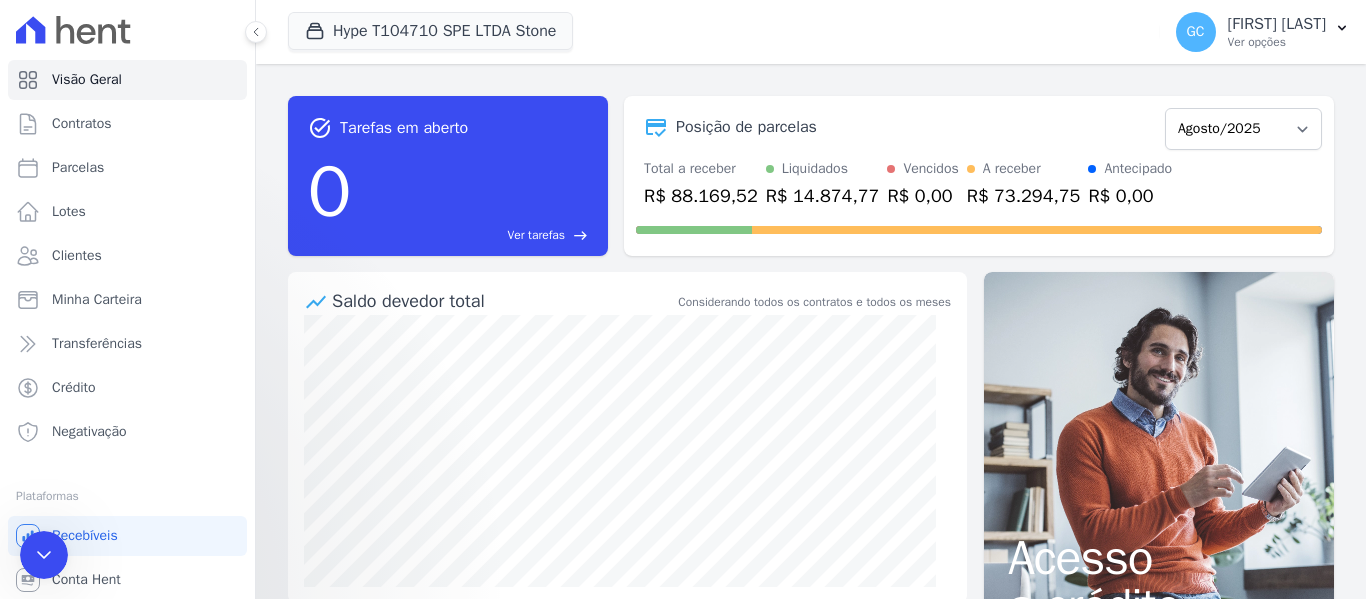 scroll, scrollTop: 0, scrollLeft: 0, axis: both 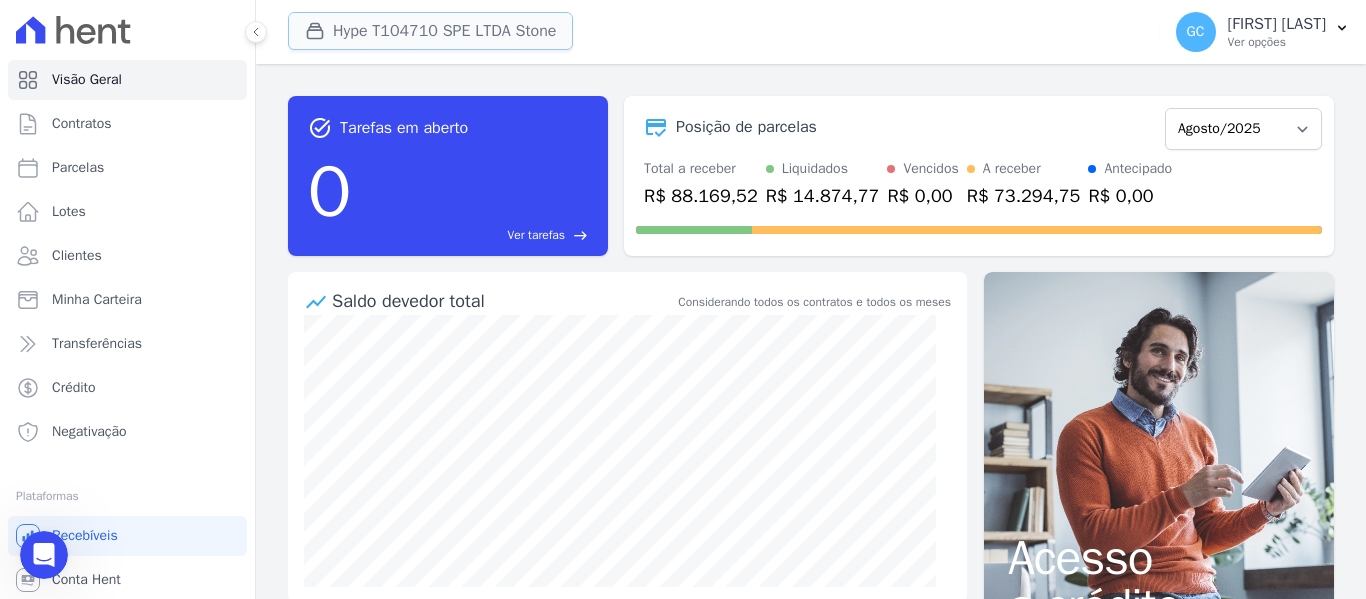 click on "Hype T104710 SPE LTDA   Stone" at bounding box center (430, 31) 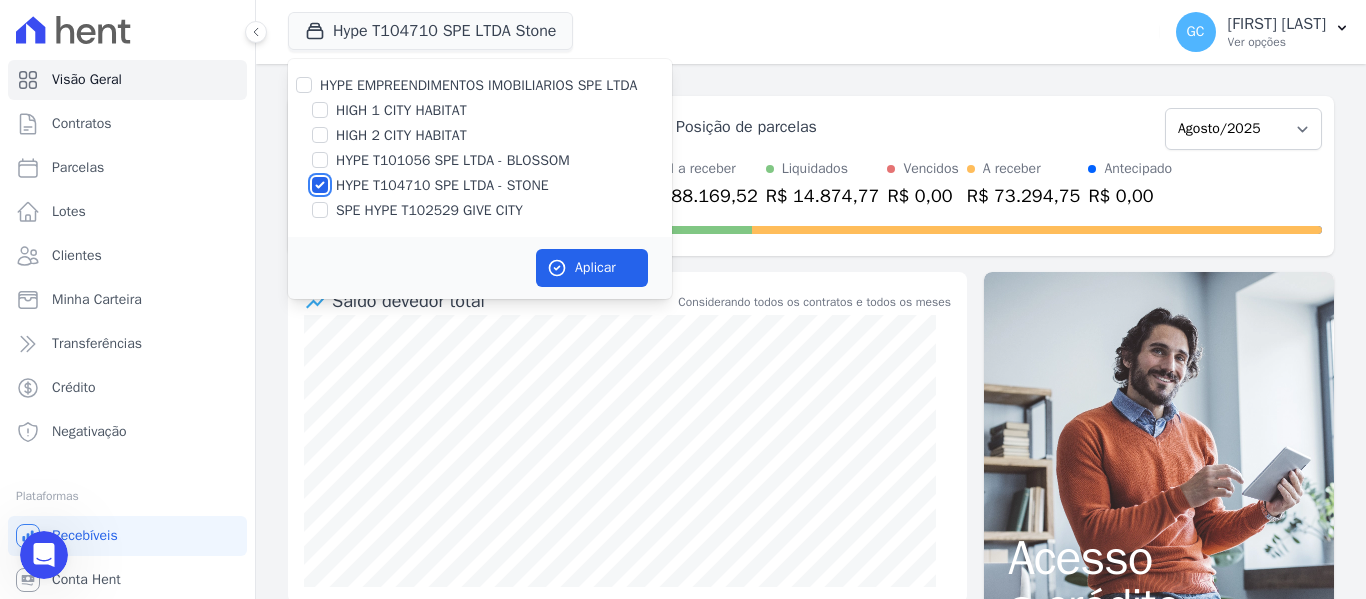 click on "HYPE T104710 SPE LTDA - STONE" at bounding box center [320, 185] 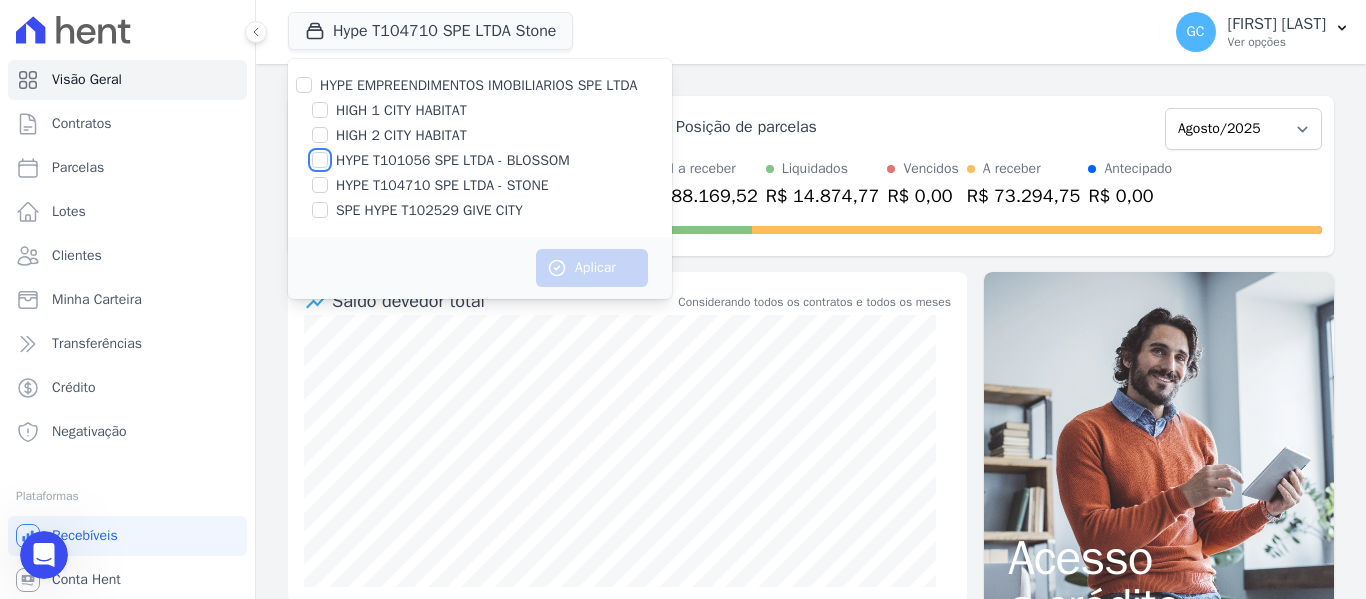 click on "HYPE T101056 SPE LTDA  - BLOSSOM" at bounding box center (320, 160) 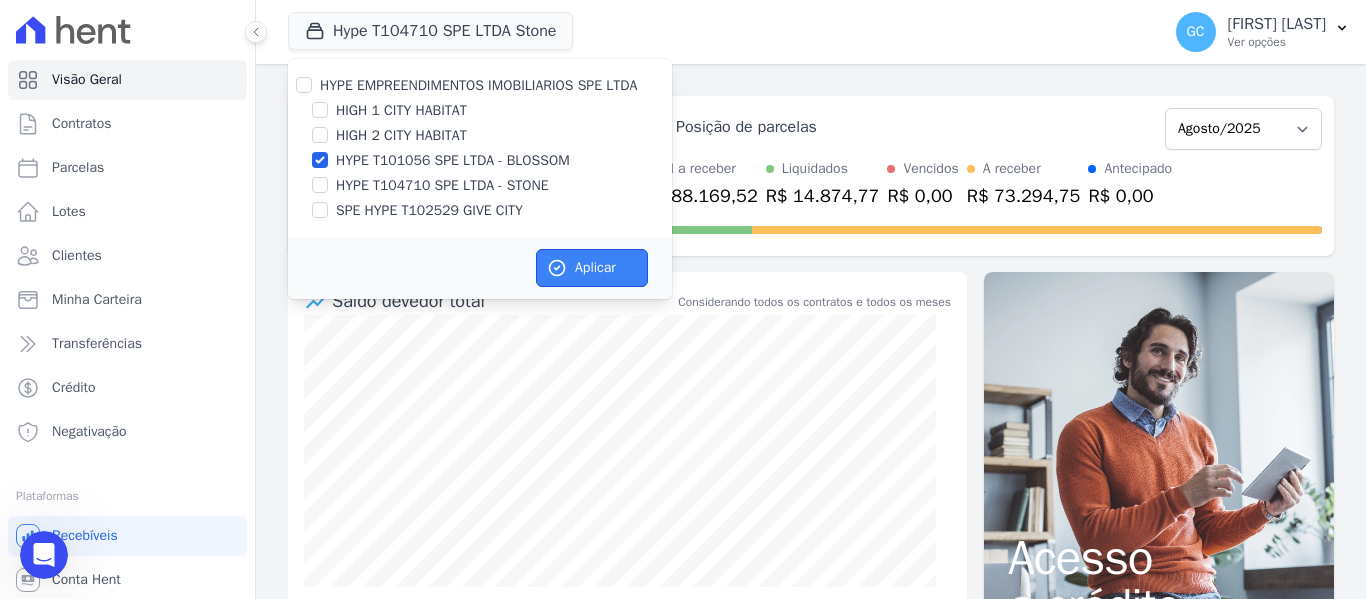 click on "Aplicar" at bounding box center [592, 268] 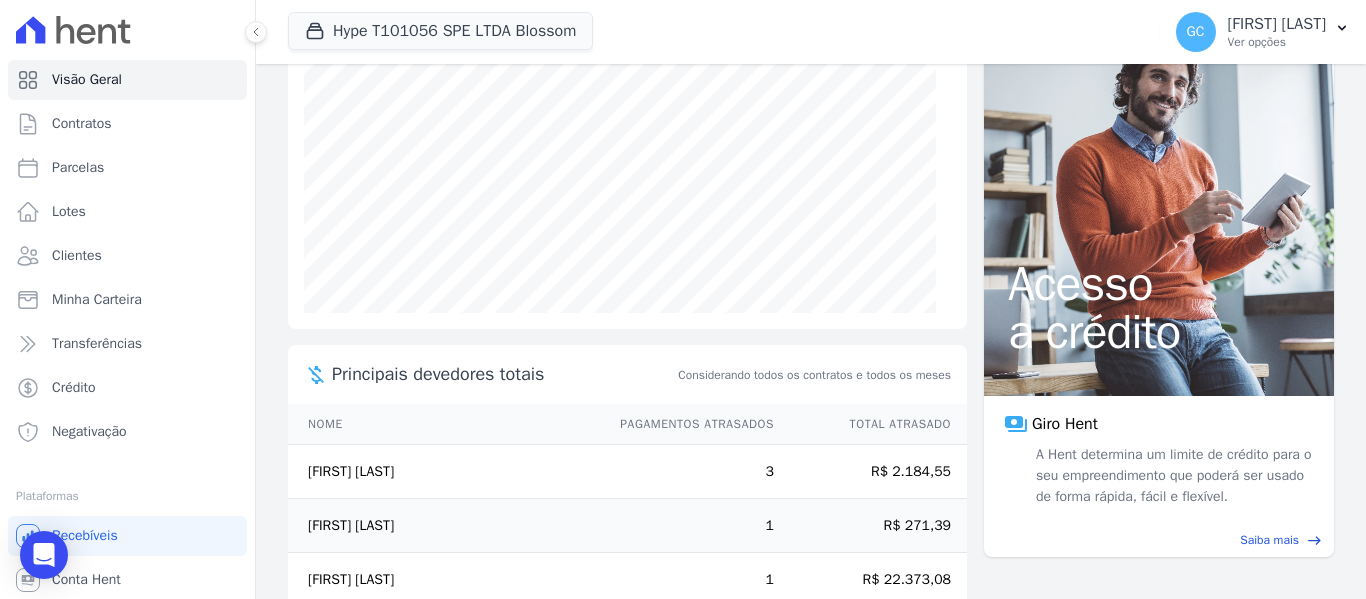 scroll, scrollTop: 314, scrollLeft: 0, axis: vertical 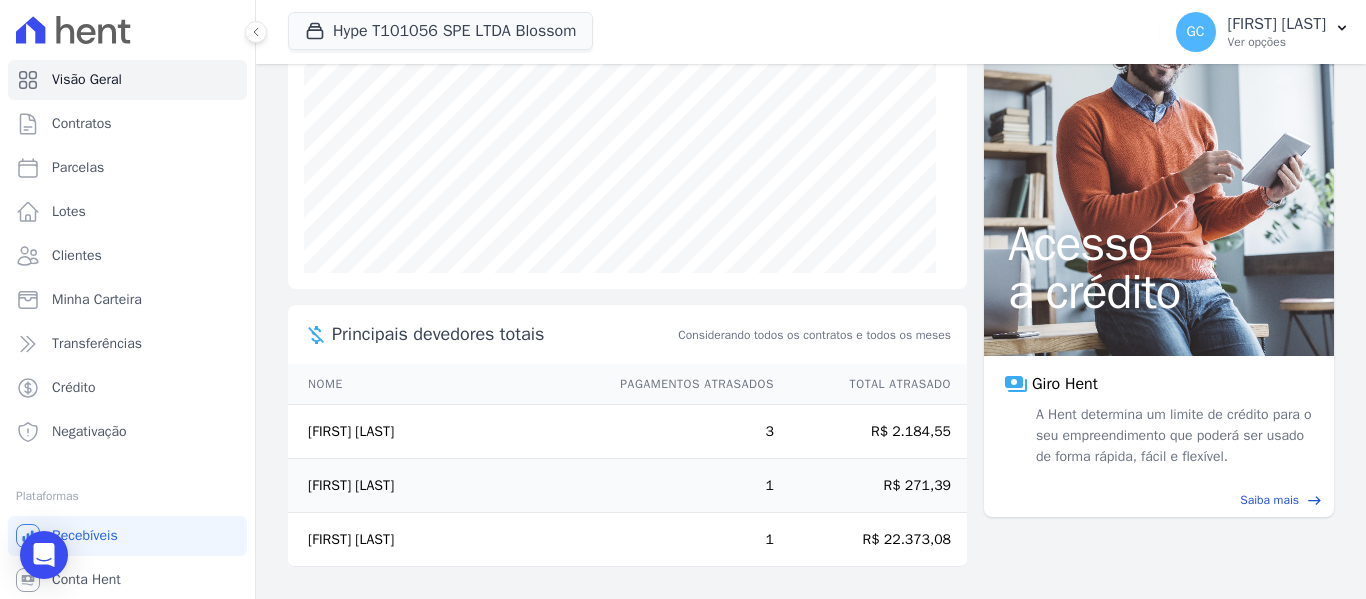 click on "[FIRST] [LAST]" at bounding box center [435, 432] 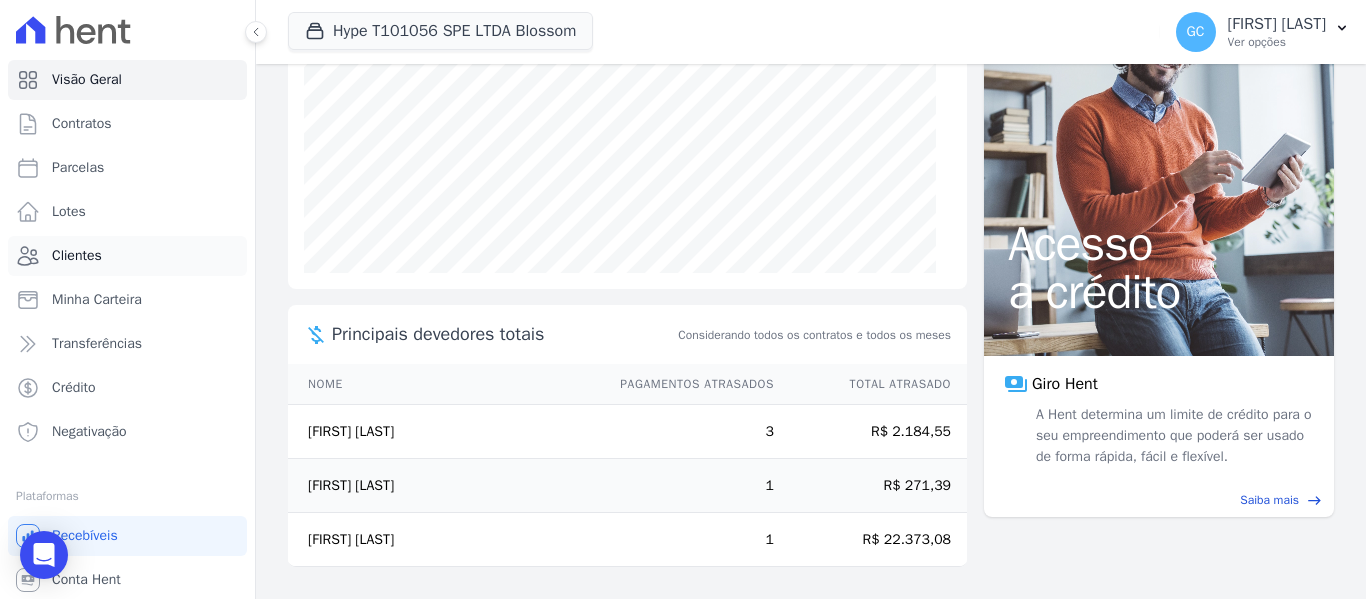 click on "Clientes" at bounding box center (77, 256) 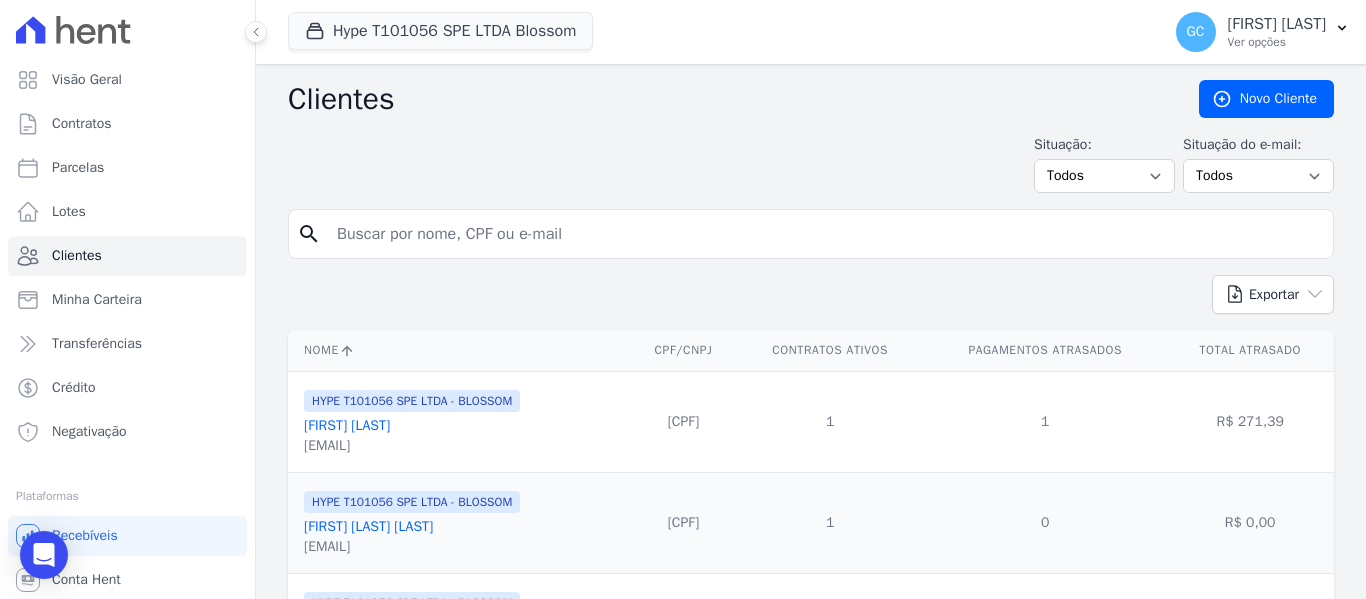 click at bounding box center (825, 234) 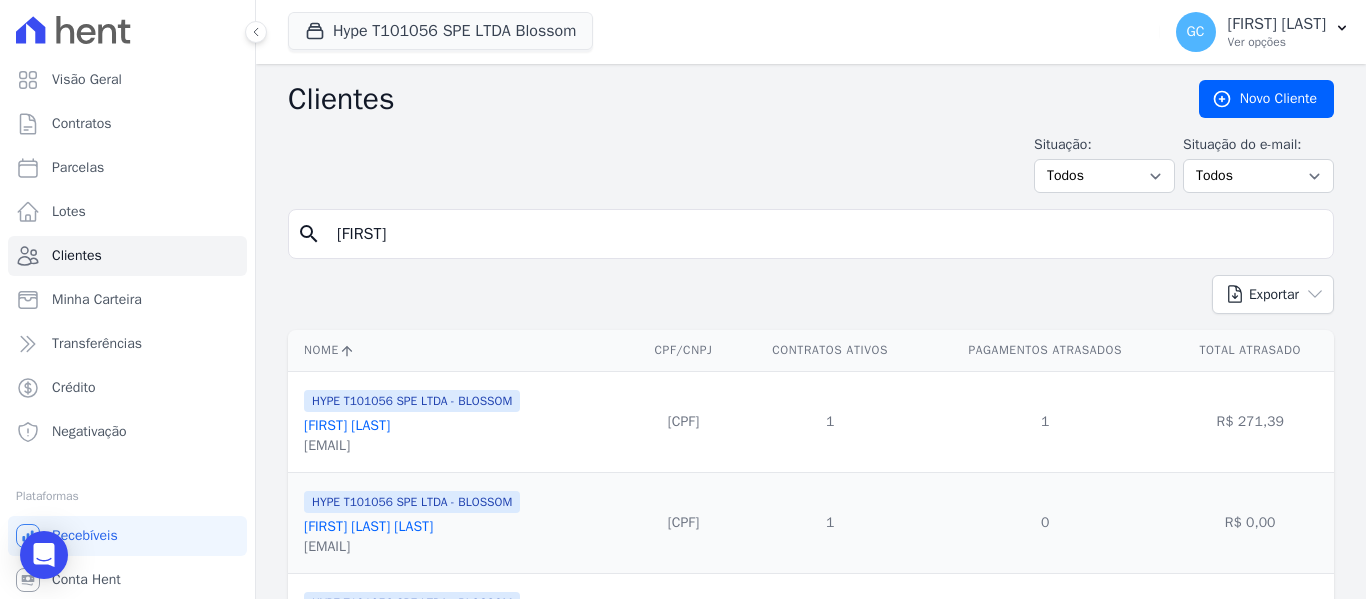 type on "[FIRST]" 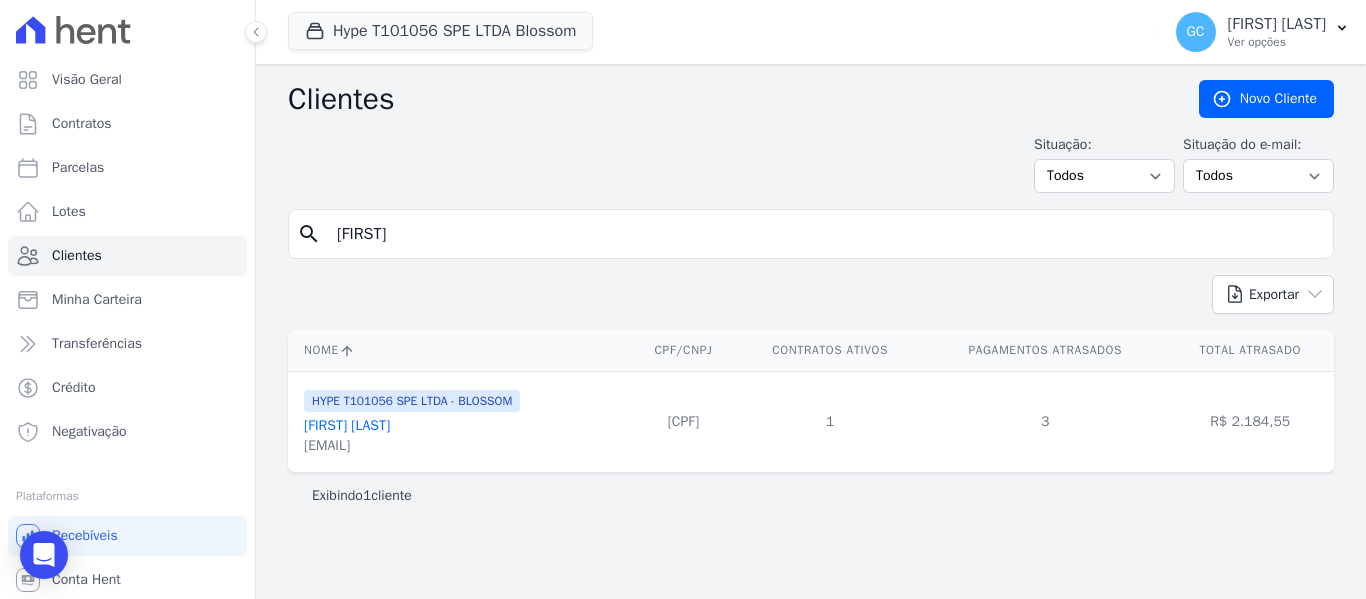 click on "[FIRST] [LAST]" at bounding box center [347, 425] 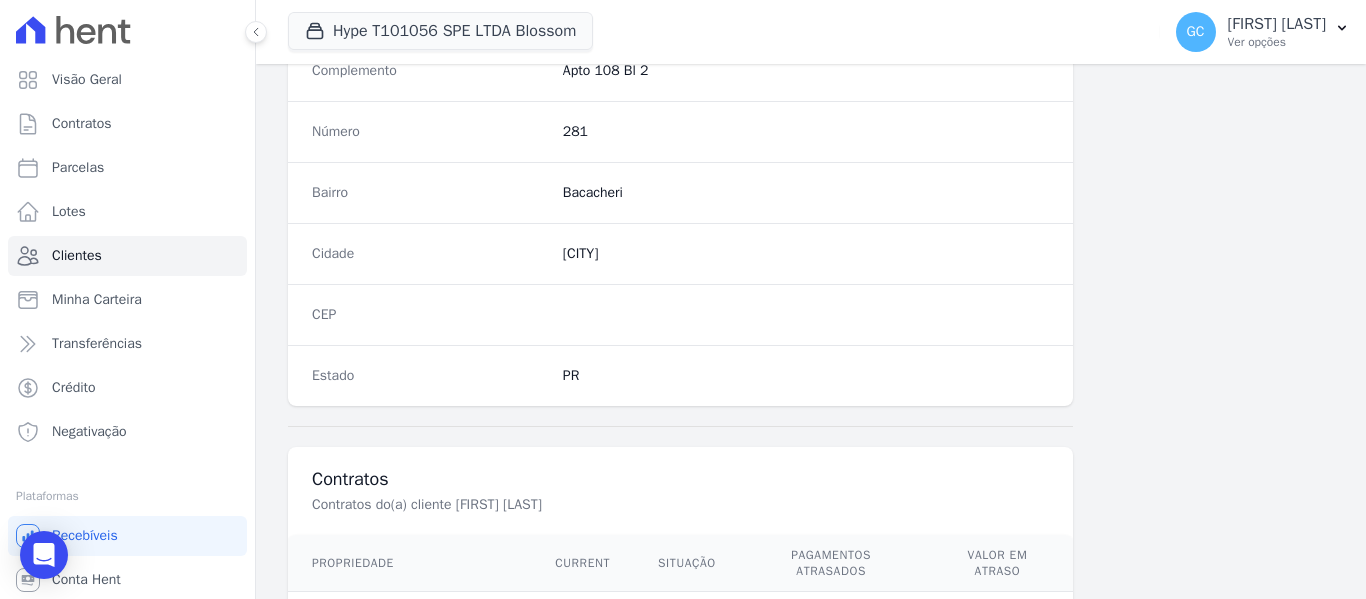 scroll, scrollTop: 1288, scrollLeft: 0, axis: vertical 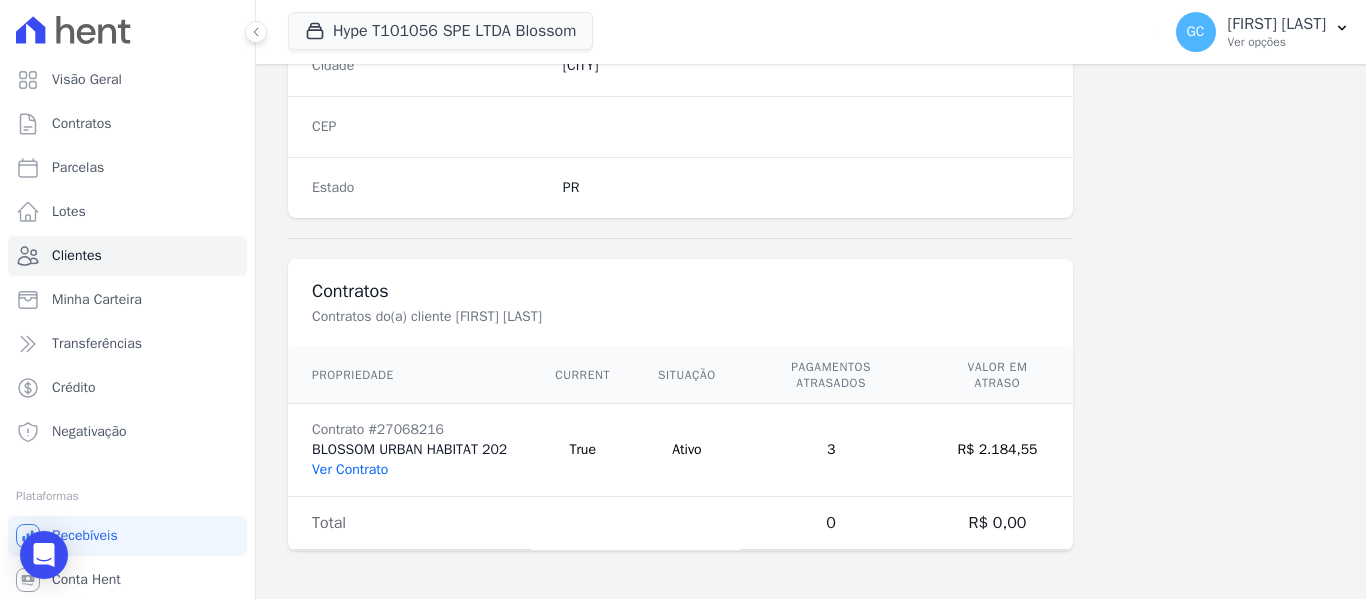 click on "Ver Contrato" at bounding box center [350, 469] 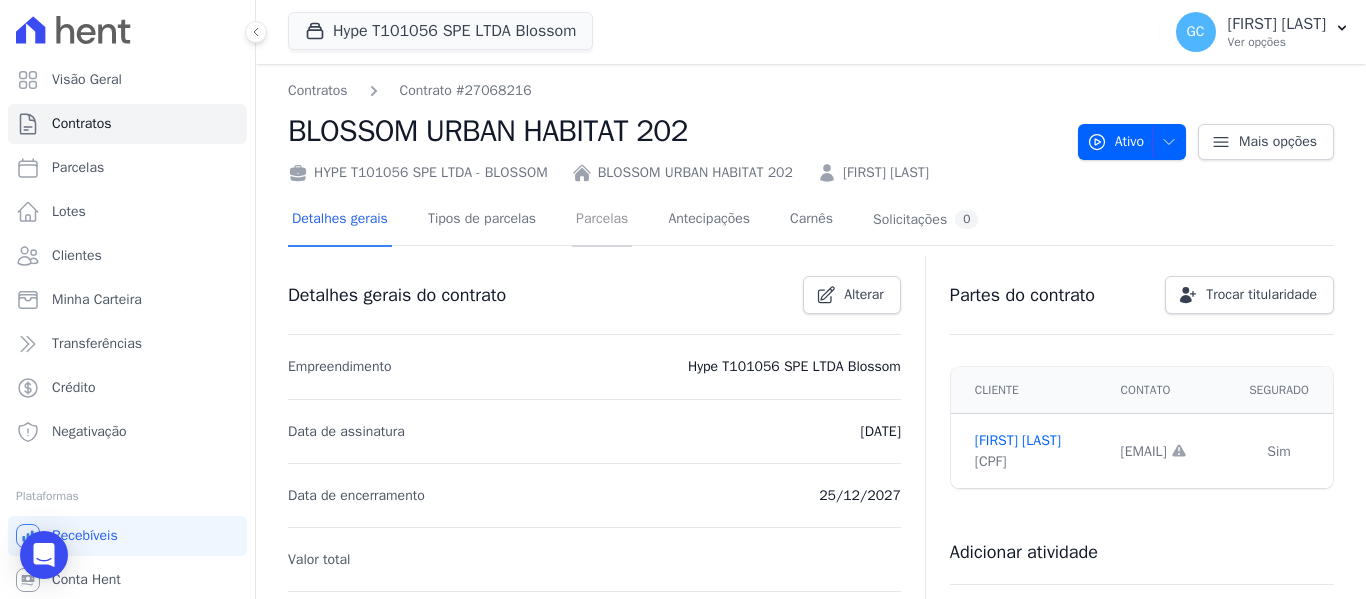 click on "Parcelas" at bounding box center [602, 220] 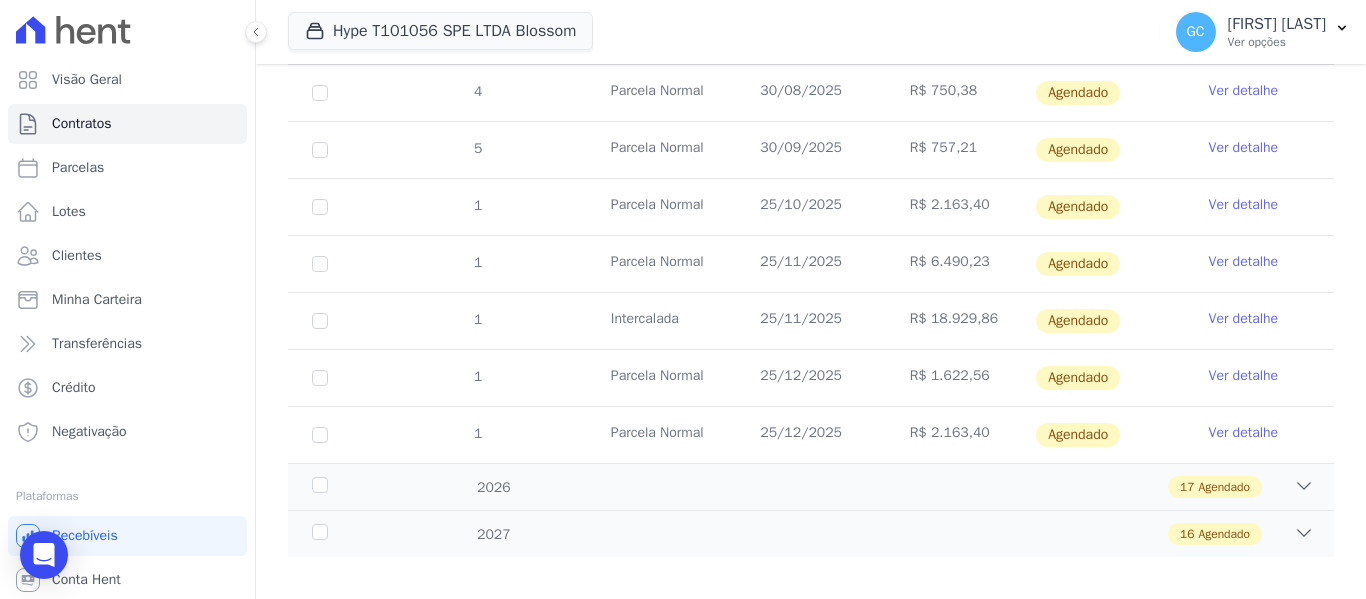 scroll, scrollTop: 618, scrollLeft: 0, axis: vertical 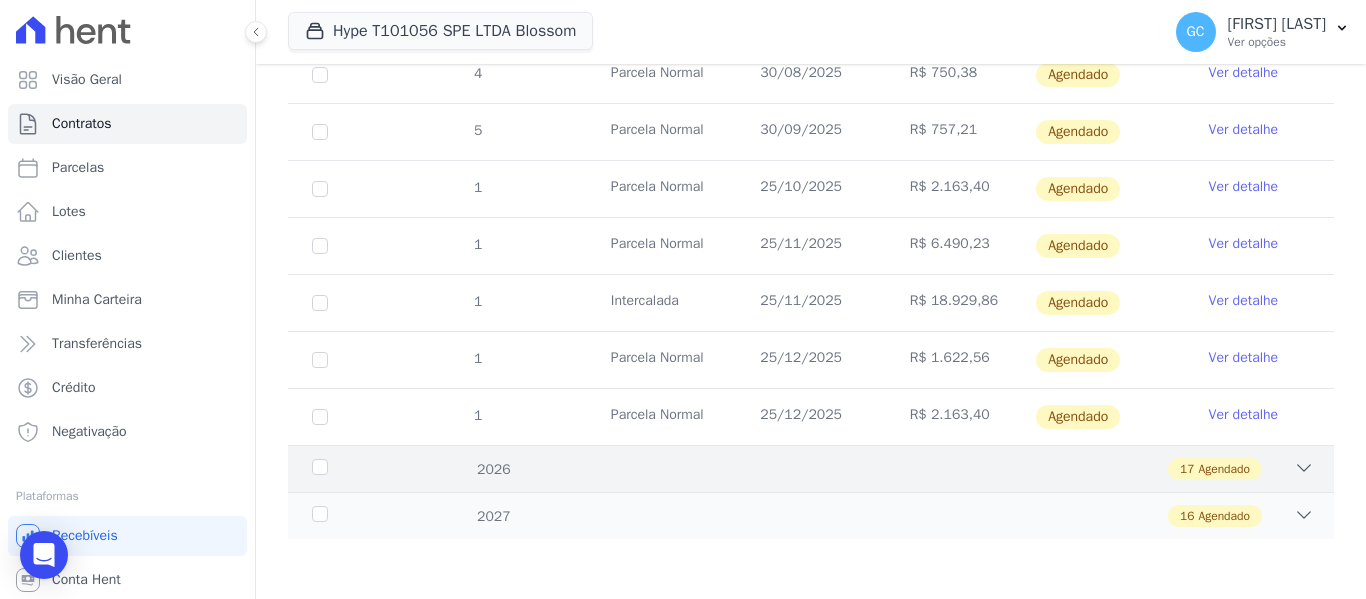 click 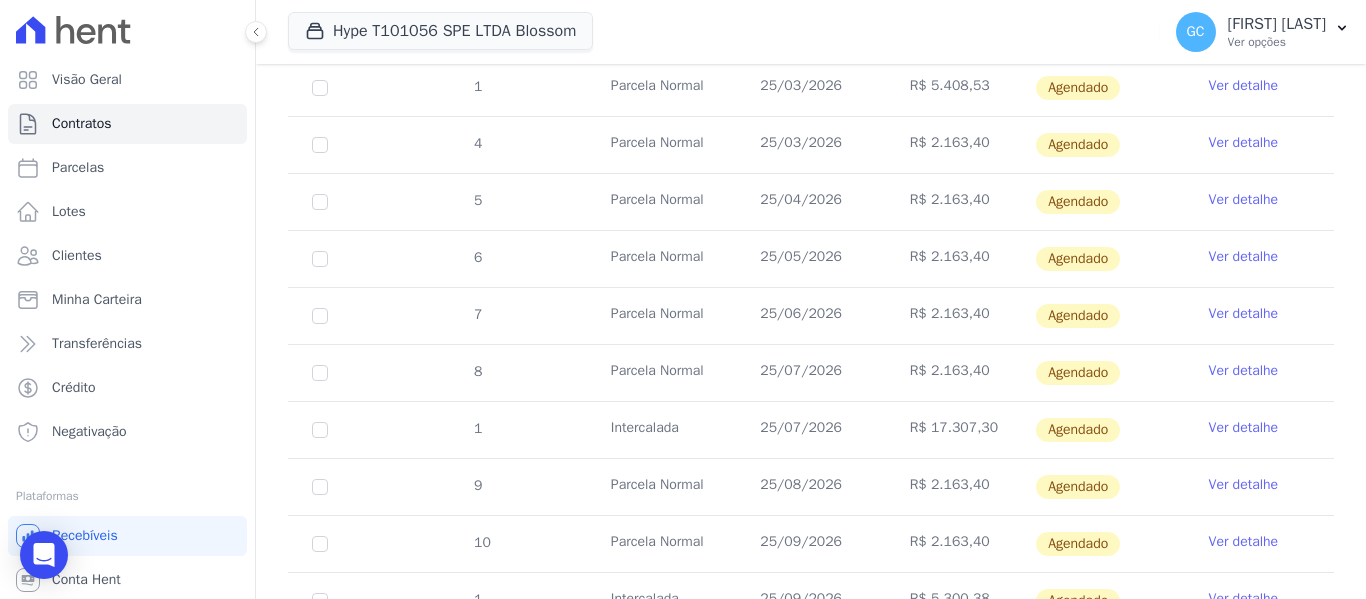 scroll, scrollTop: 1587, scrollLeft: 0, axis: vertical 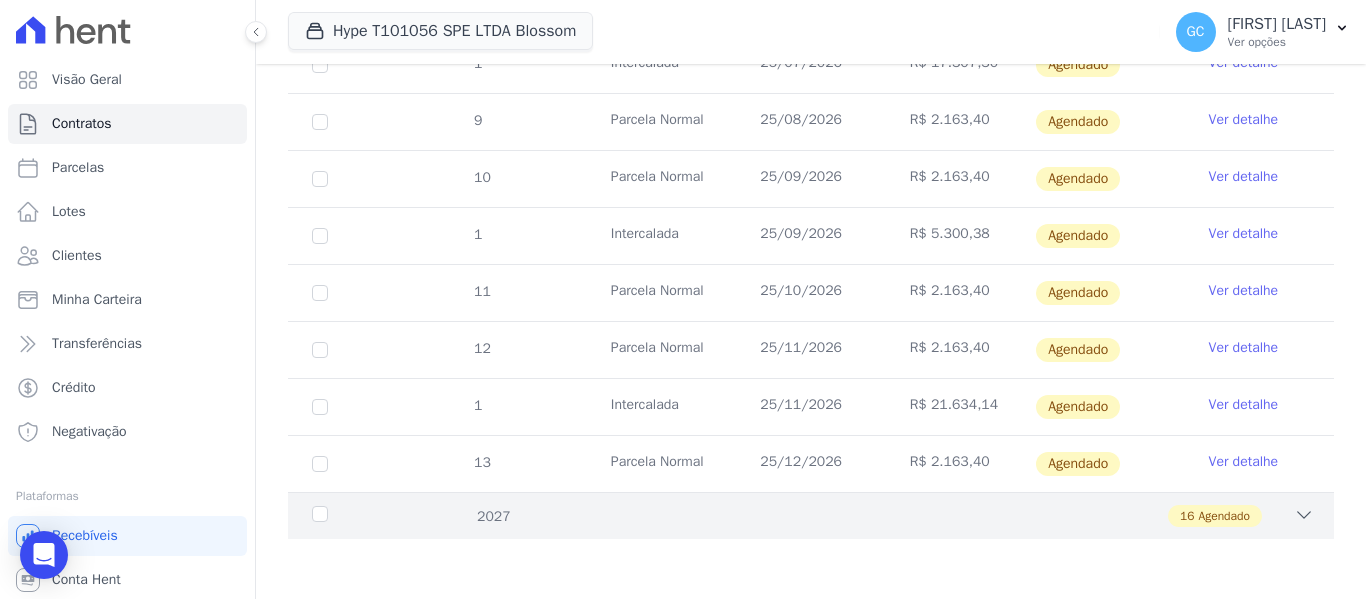 click 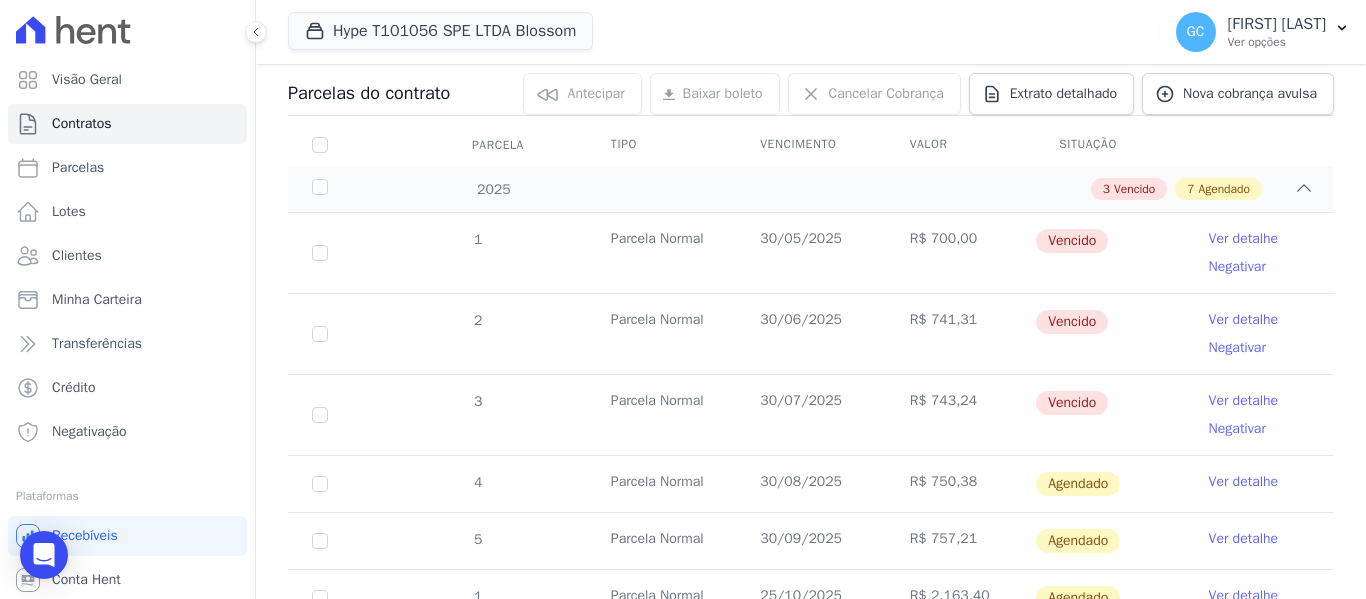 scroll, scrollTop: 0, scrollLeft: 0, axis: both 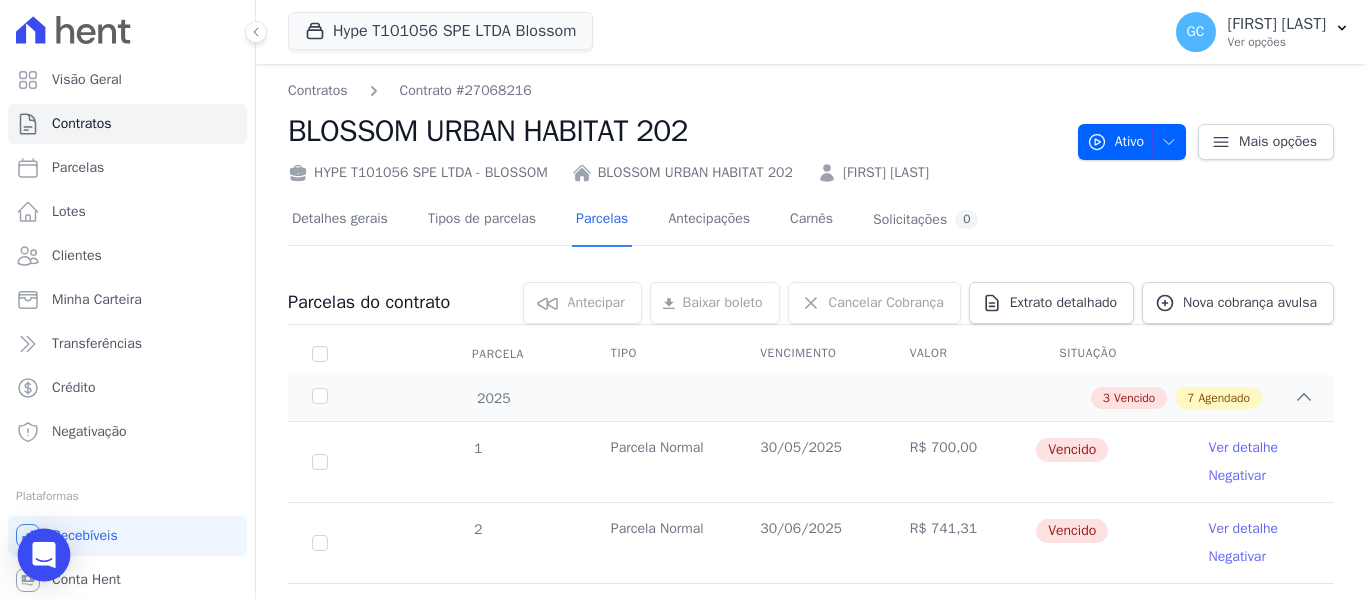click 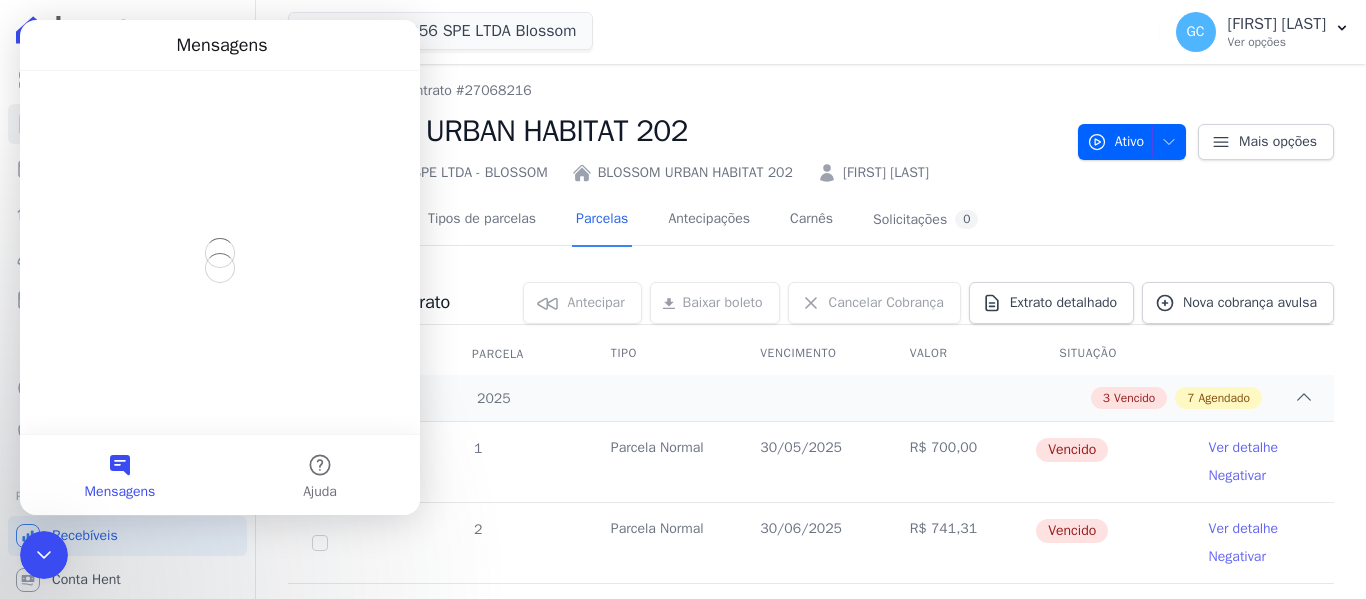 scroll, scrollTop: 0, scrollLeft: 0, axis: both 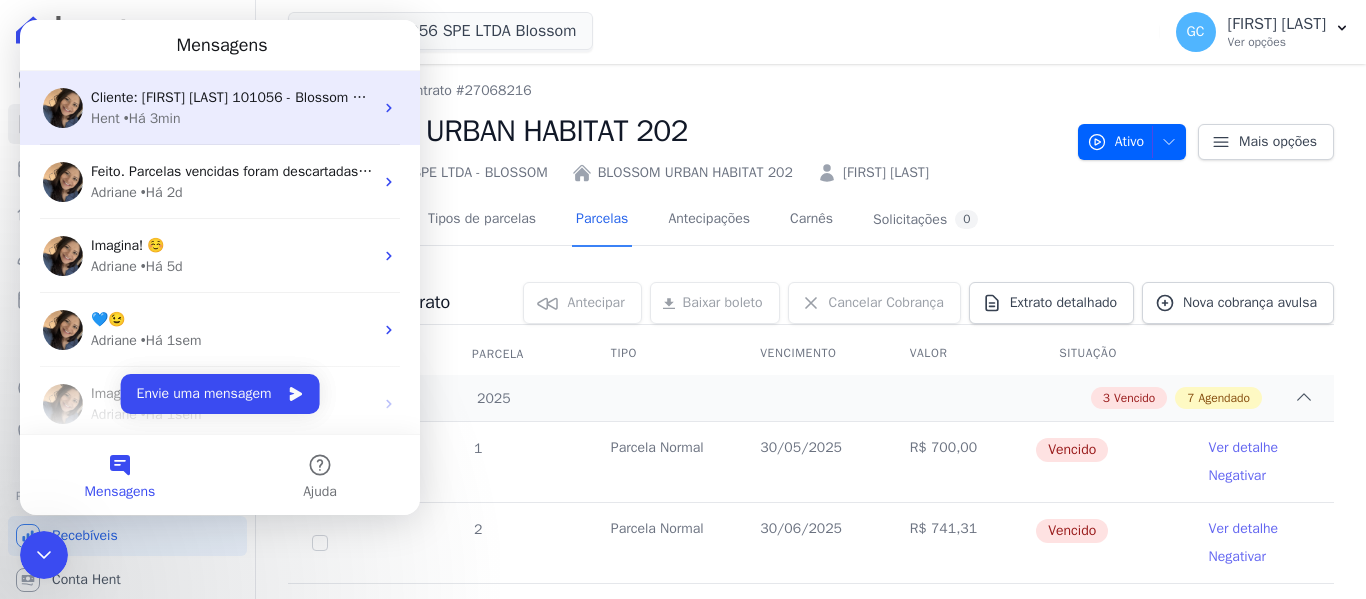 click on "Hent •  Há 3min" at bounding box center (232, 118) 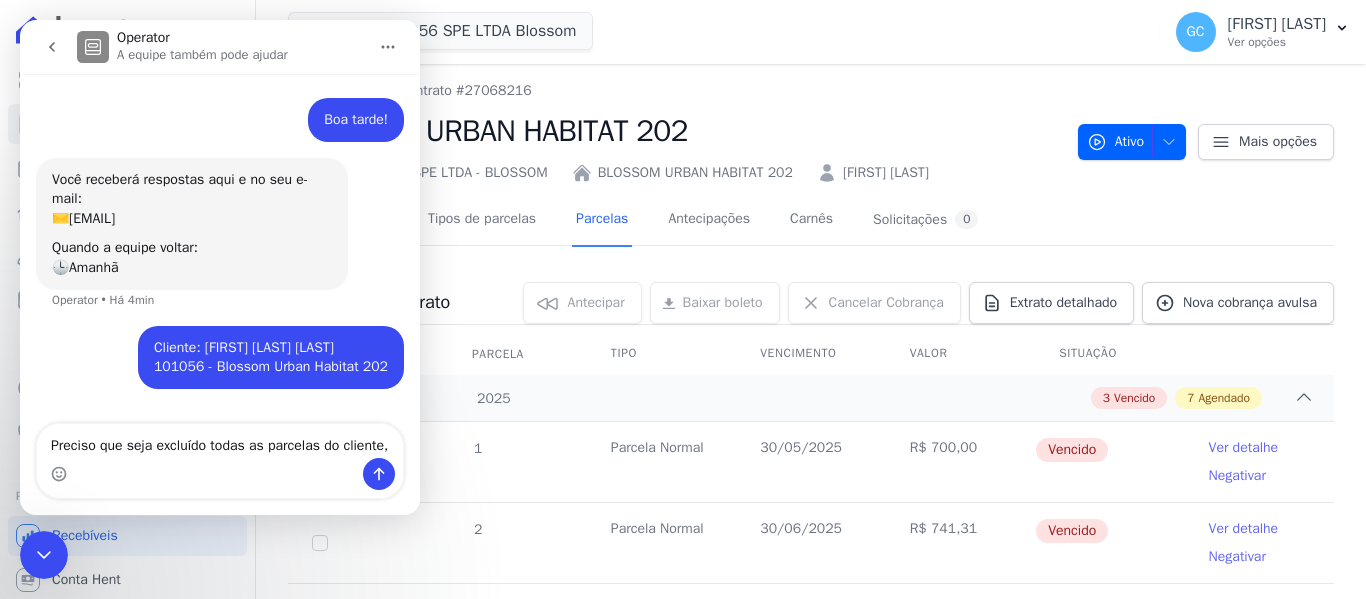 click on "Preciso que seja excluído todas as parcelas do cliente," at bounding box center (220, 441) 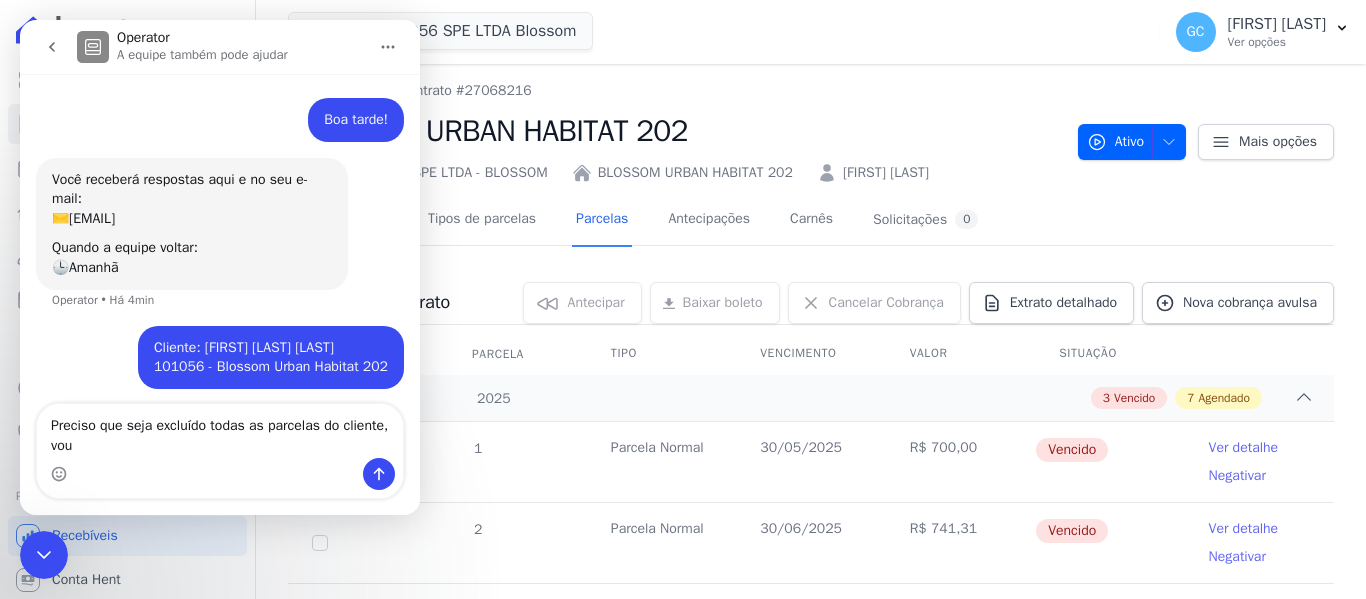 scroll, scrollTop: 7, scrollLeft: 0, axis: vertical 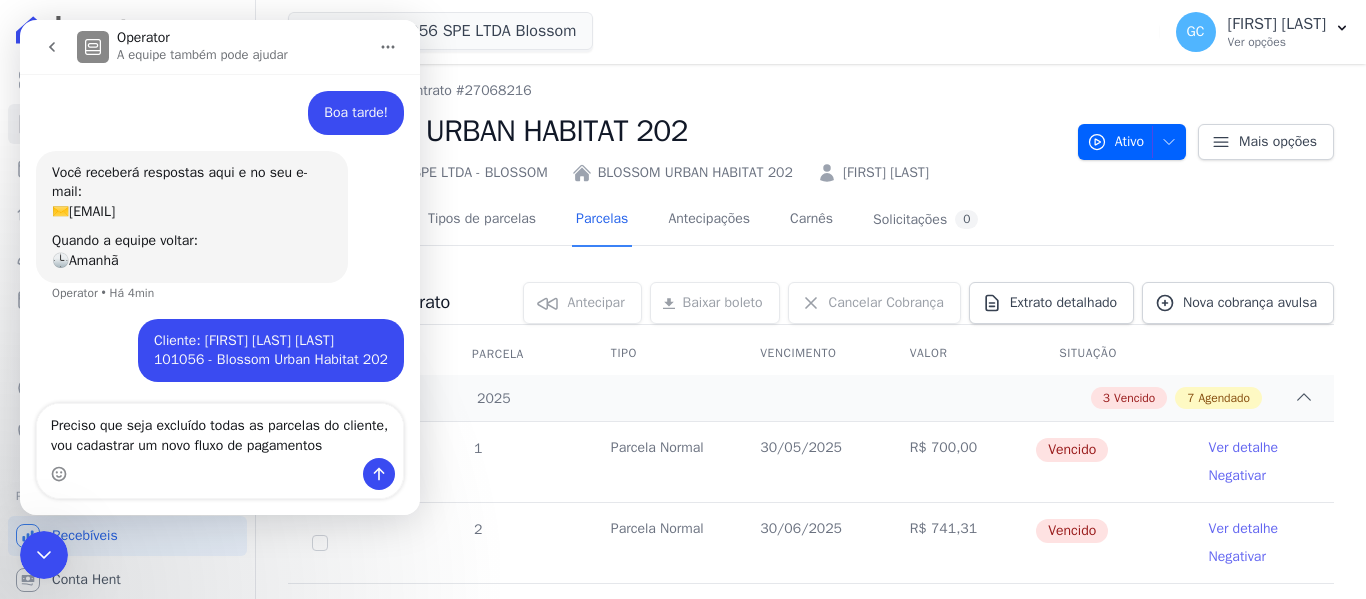 type on "Preciso que seja excluído todas as parcelas do cliente, vou cadastrar um novo fluxo de pagamentos" 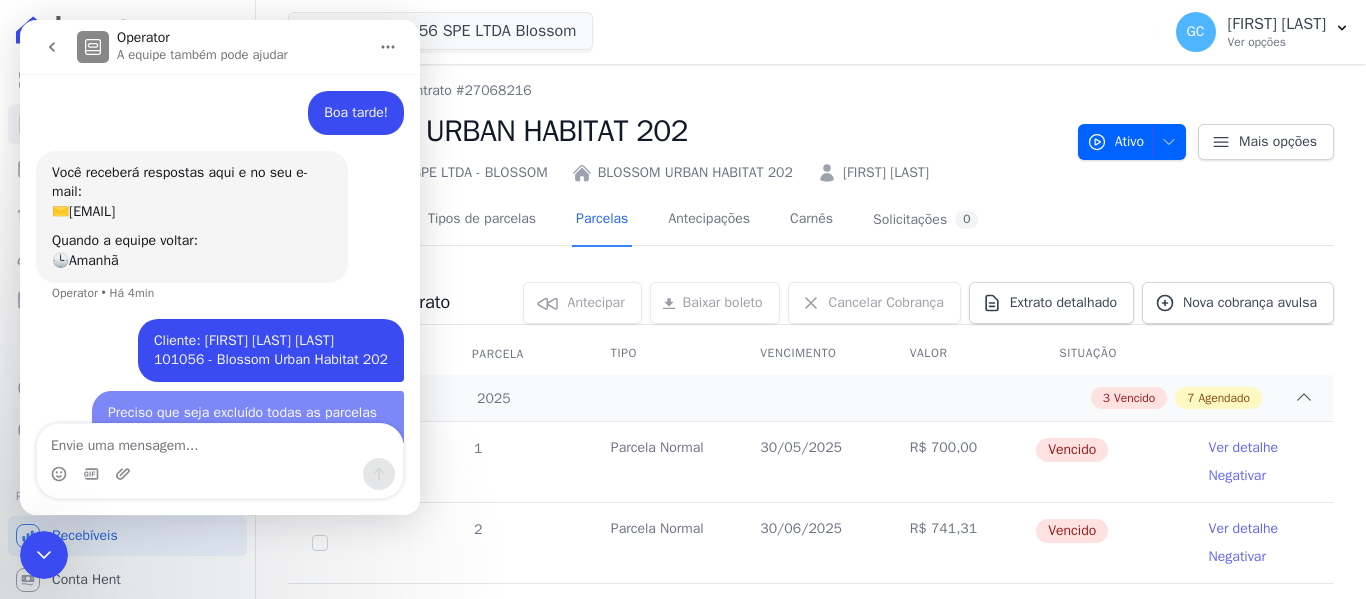 scroll, scrollTop: 72, scrollLeft: 0, axis: vertical 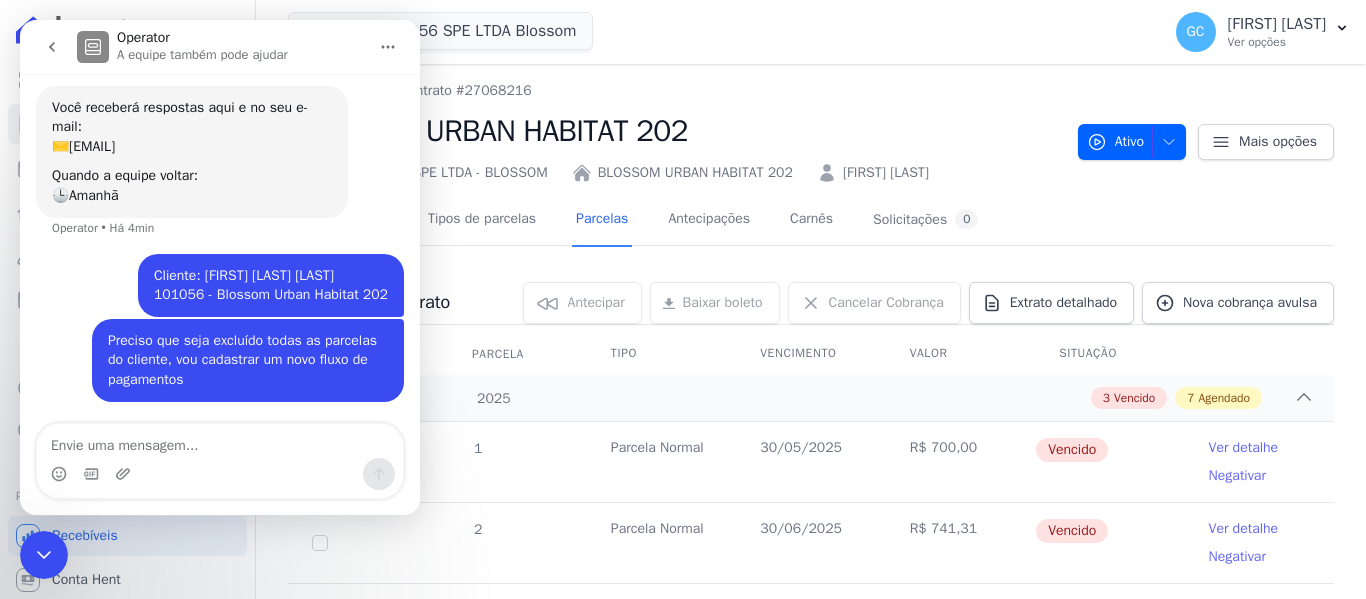 type 